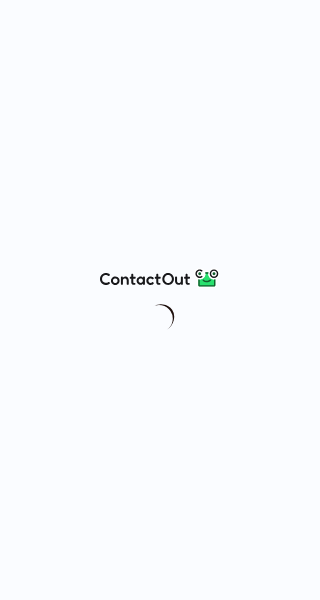 scroll, scrollTop: 0, scrollLeft: 0, axis: both 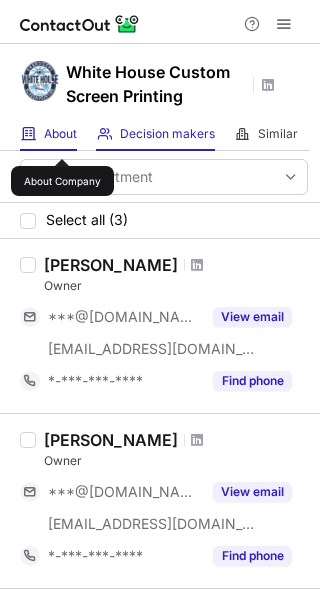 click on "About" at bounding box center [60, 134] 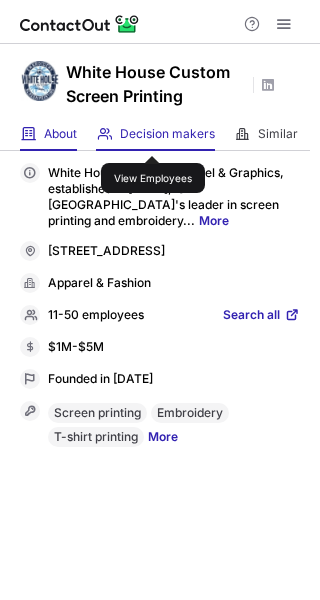 click on "Decision makers" at bounding box center [167, 134] 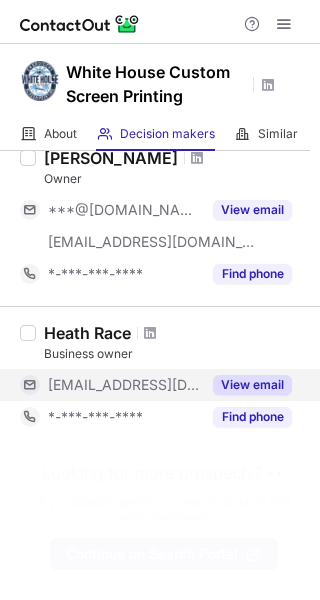 scroll, scrollTop: 0, scrollLeft: 0, axis: both 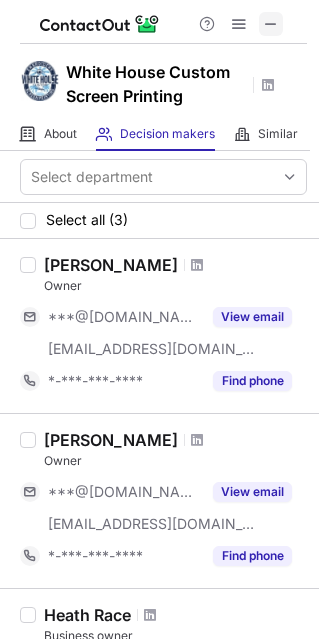 click at bounding box center (271, 24) 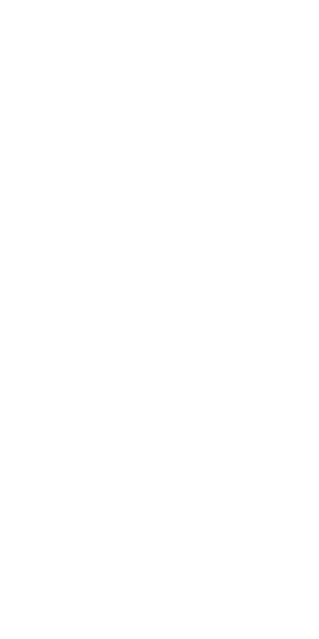 scroll, scrollTop: 0, scrollLeft: 0, axis: both 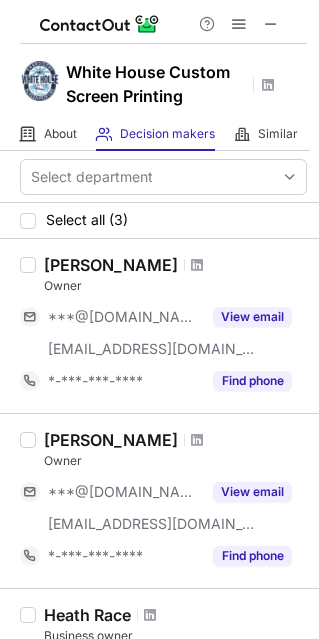 click at bounding box center [197, 265] 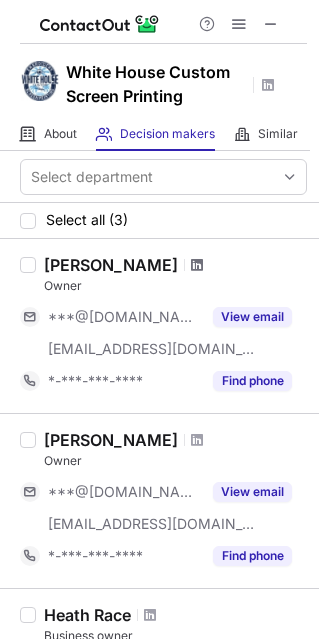click at bounding box center [197, 265] 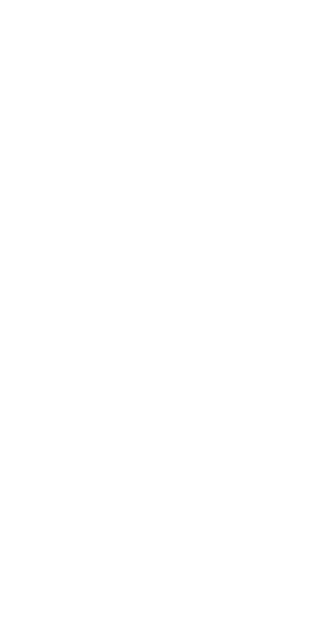 scroll, scrollTop: 0, scrollLeft: 0, axis: both 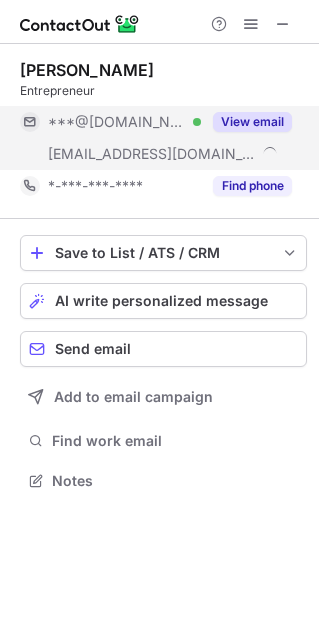 click on "View email" at bounding box center (252, 122) 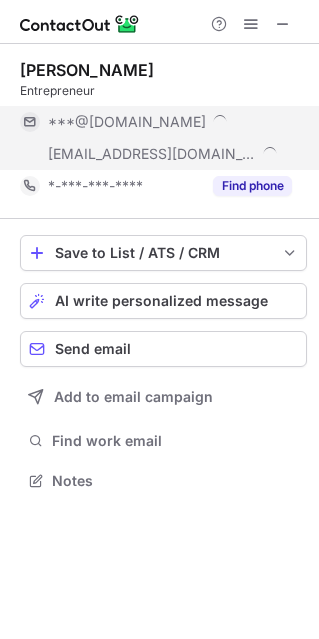 scroll, scrollTop: 10, scrollLeft: 10, axis: both 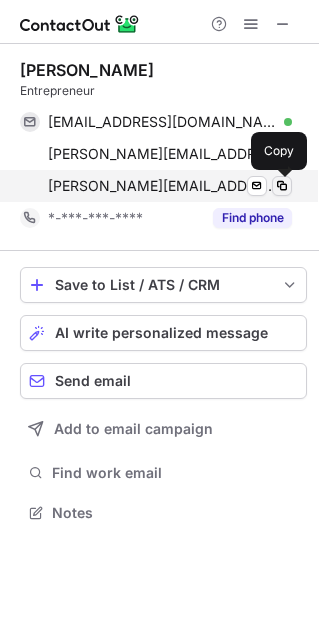 click on "tommy@whcustom.com Verified Send email Copy" at bounding box center [156, 186] 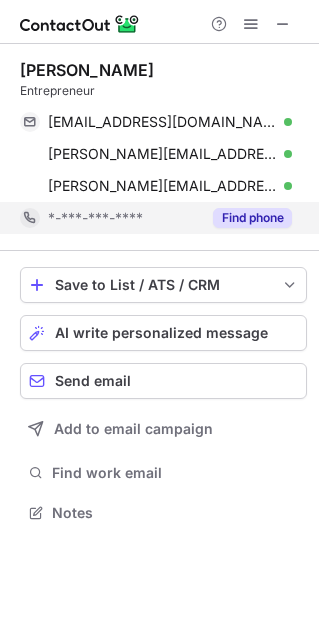 click on "Find phone" at bounding box center (252, 218) 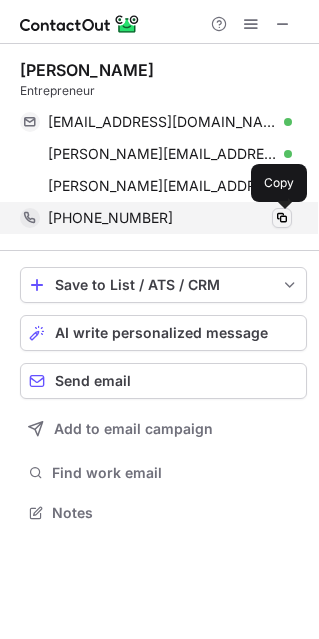 click at bounding box center [282, 218] 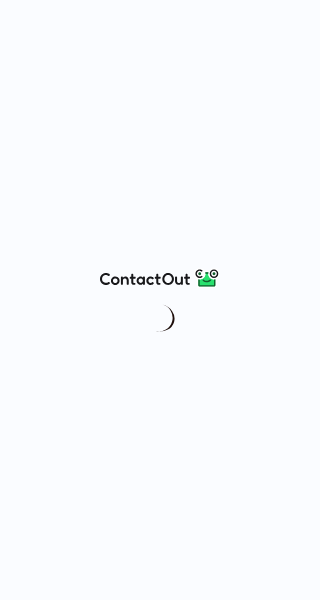 scroll, scrollTop: 0, scrollLeft: 0, axis: both 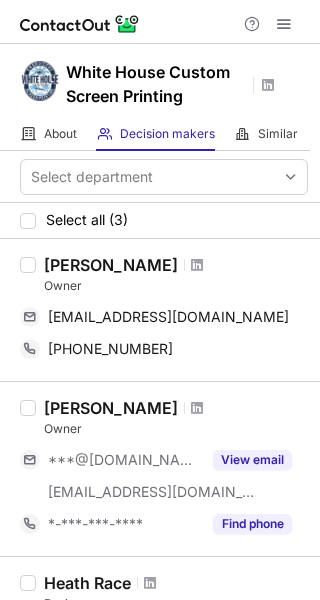 click on "About About Company Decision makers View Employees Similar Similar Companies" at bounding box center (155, 134) 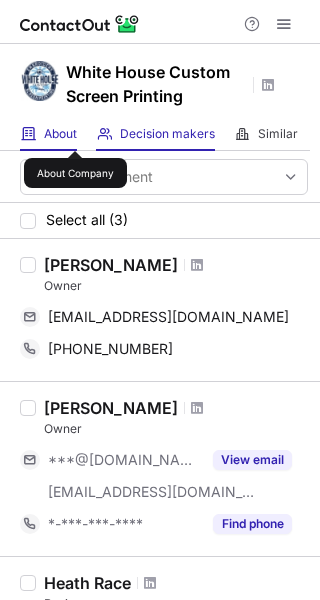 click on "About" at bounding box center [60, 134] 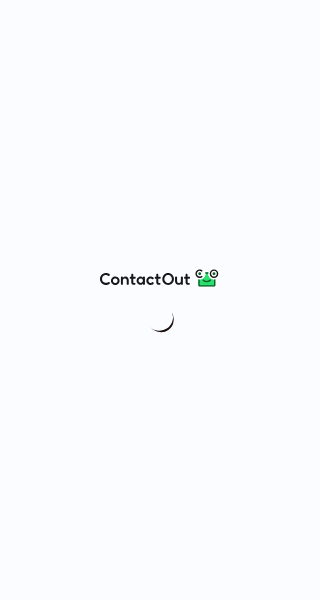 scroll, scrollTop: 0, scrollLeft: 0, axis: both 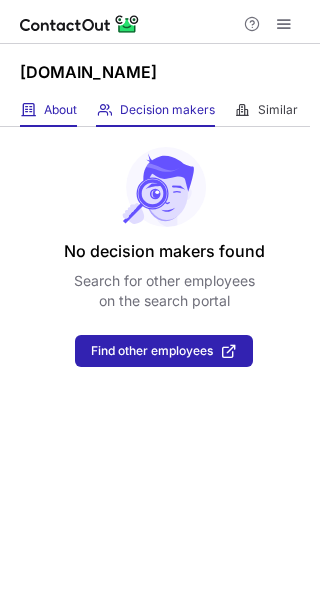 click on "About About Company" at bounding box center [48, 110] 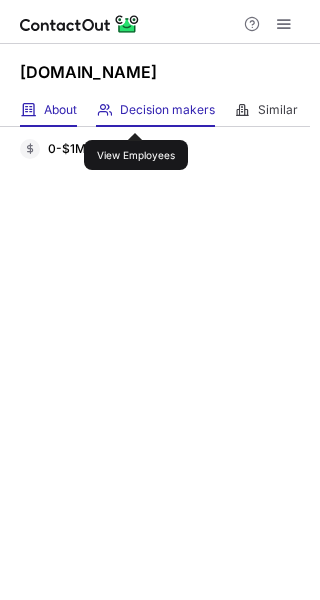 click on "Decision makers" at bounding box center [167, 110] 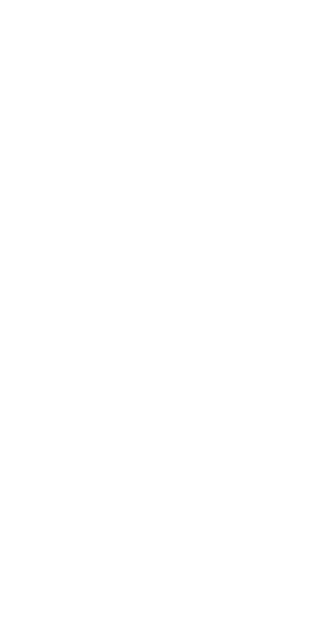 scroll, scrollTop: 0, scrollLeft: 0, axis: both 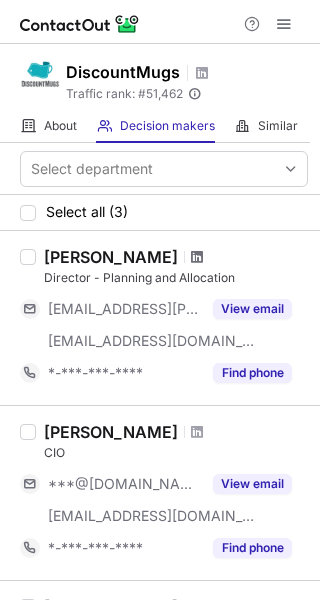 click at bounding box center [197, 257] 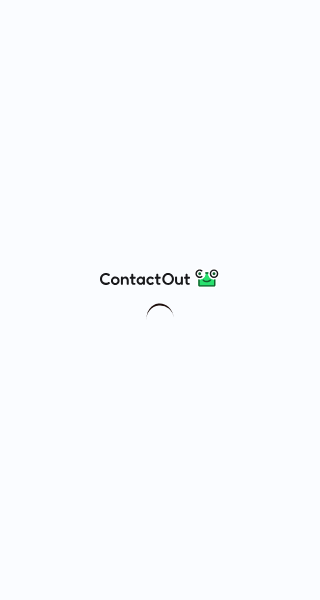 scroll, scrollTop: 0, scrollLeft: 0, axis: both 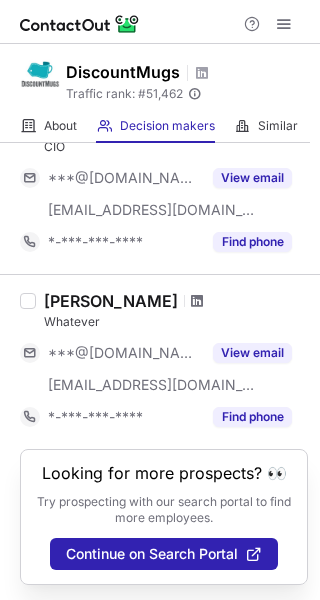 click at bounding box center (197, 301) 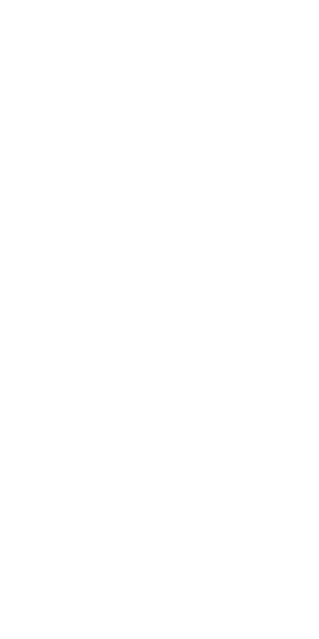 scroll, scrollTop: 0, scrollLeft: 0, axis: both 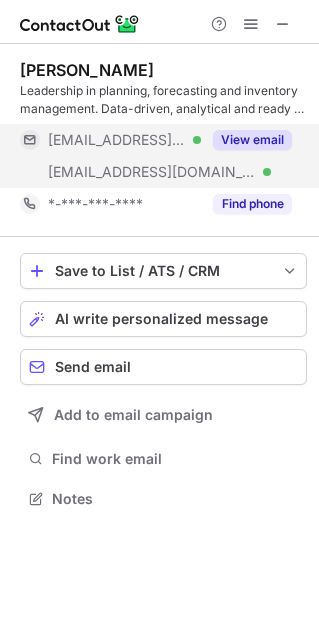 click on "View email" at bounding box center (252, 140) 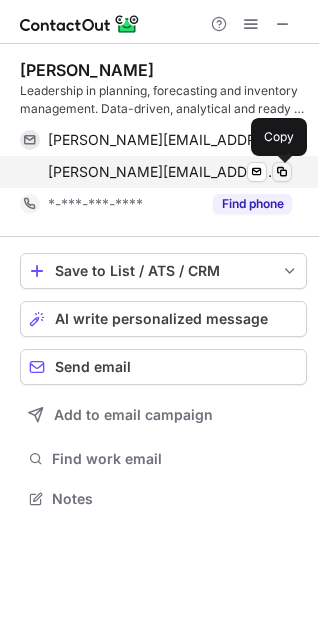 click at bounding box center (282, 172) 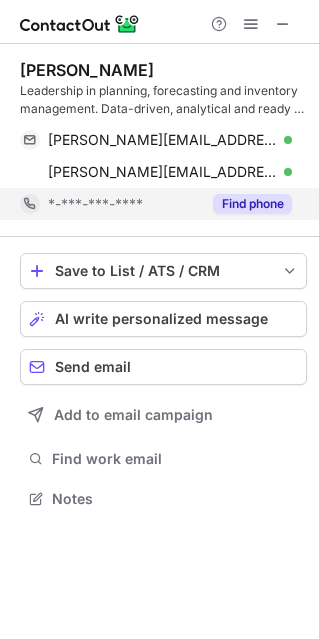 click on "Find phone" at bounding box center [252, 204] 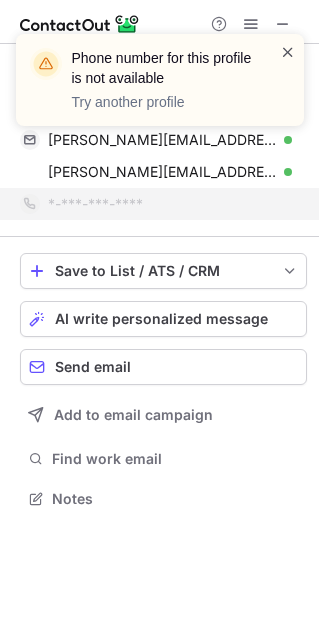 click at bounding box center [288, 52] 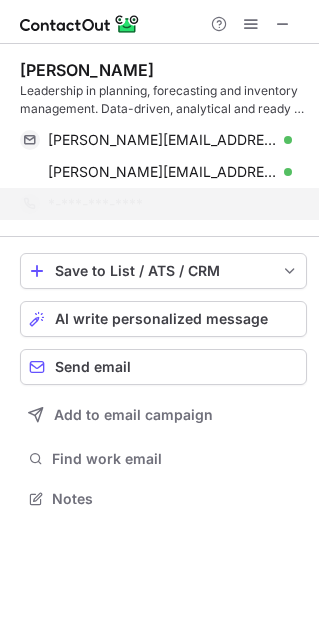 click on "Phone number for this profile is not available Try another profile" at bounding box center (160, 88) 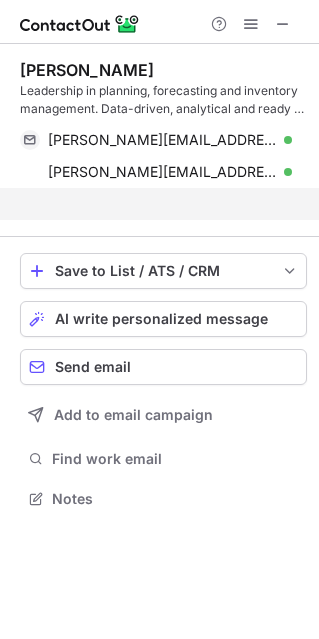 scroll, scrollTop: 452, scrollLeft: 319, axis: both 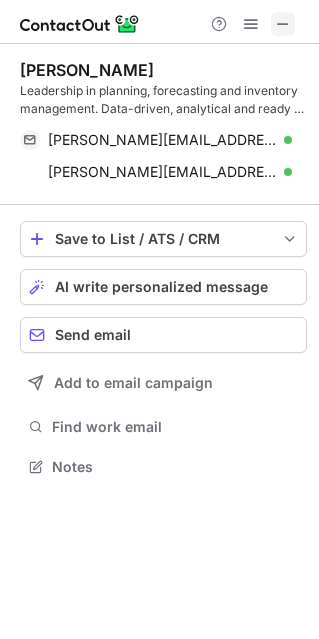 click at bounding box center (283, 24) 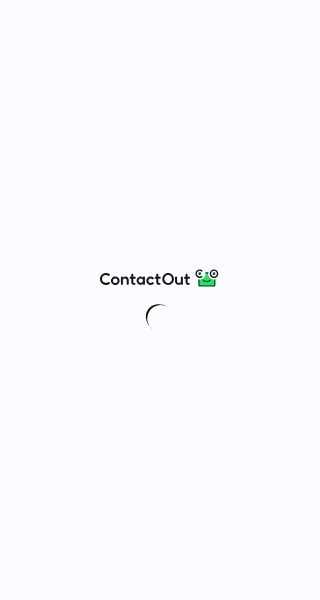 scroll, scrollTop: 0, scrollLeft: 0, axis: both 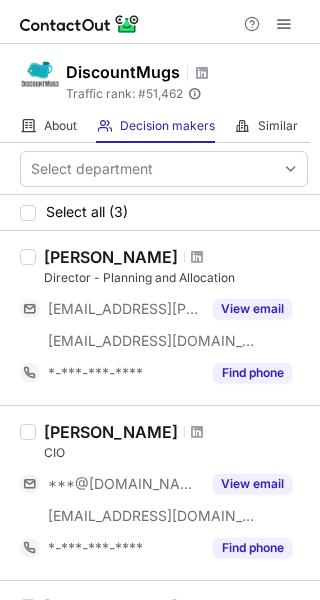 click at bounding box center (197, 432) 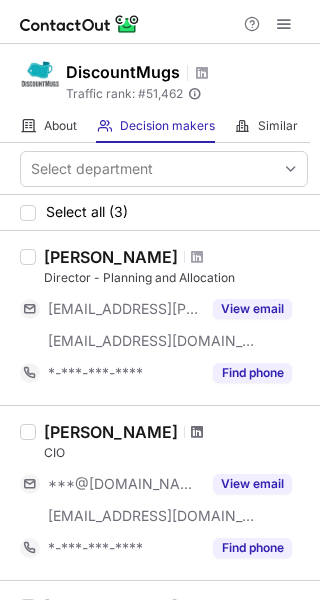 click at bounding box center (197, 432) 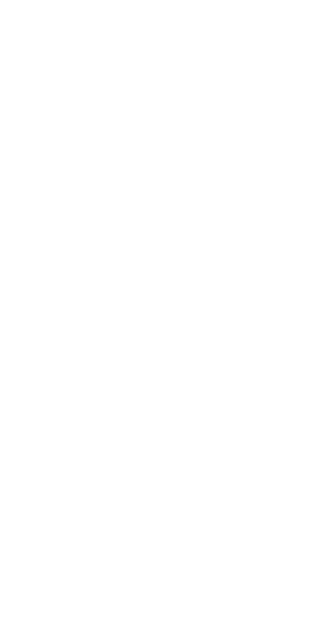 scroll, scrollTop: 0, scrollLeft: 0, axis: both 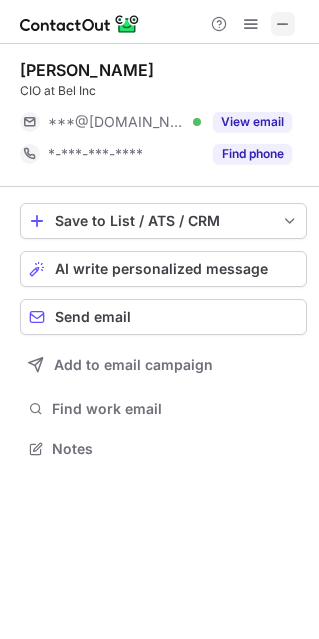 click at bounding box center (283, 24) 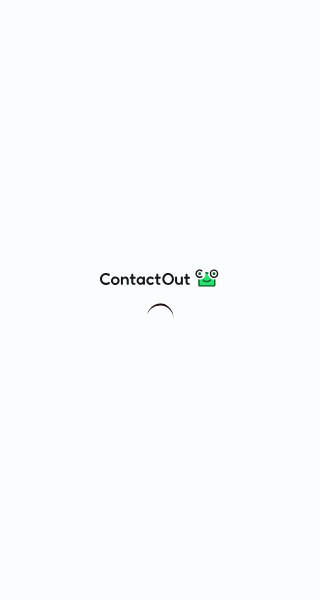 scroll, scrollTop: 0, scrollLeft: 0, axis: both 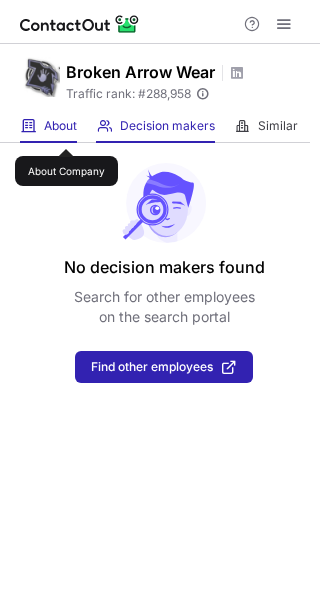 click on "About" at bounding box center [60, 126] 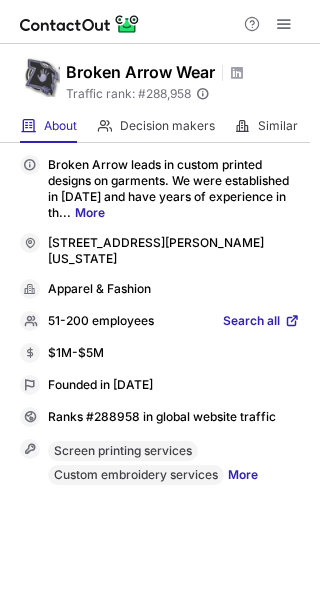 click on "More" at bounding box center (90, 212) 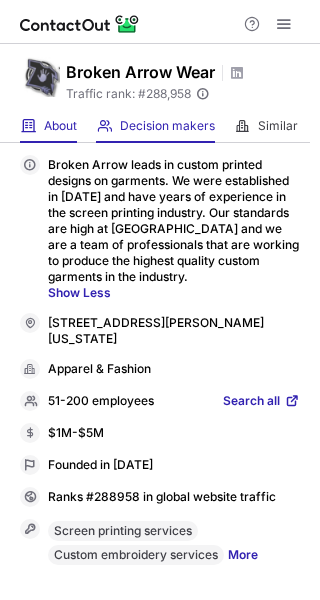 click on "Decision makers View Employees" at bounding box center [155, 126] 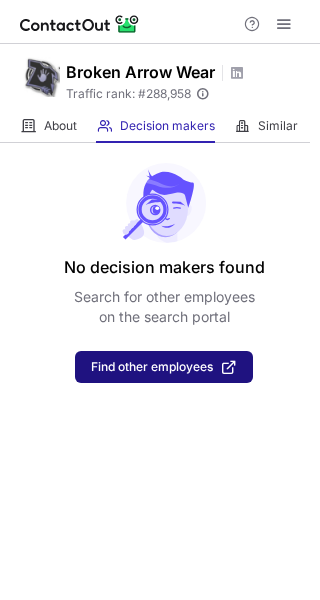 click on "Find other employees" at bounding box center [152, 367] 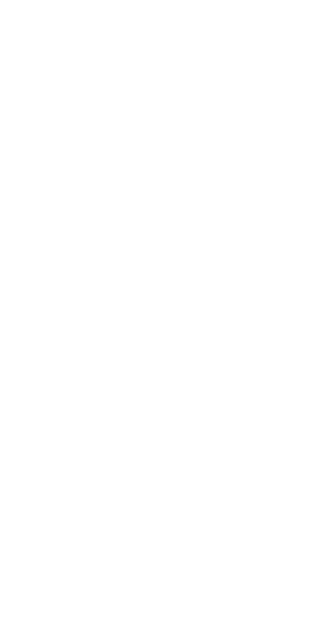 scroll, scrollTop: 0, scrollLeft: 0, axis: both 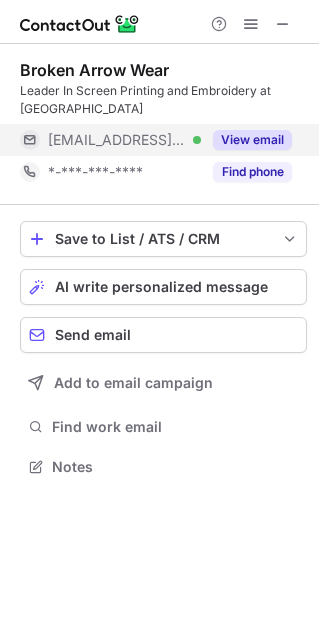 click on "View email" at bounding box center [252, 140] 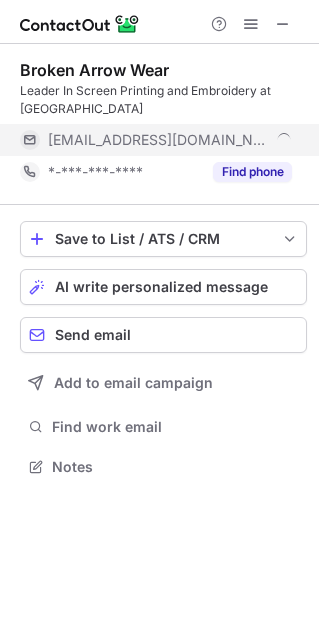 scroll, scrollTop: 10, scrollLeft: 10, axis: both 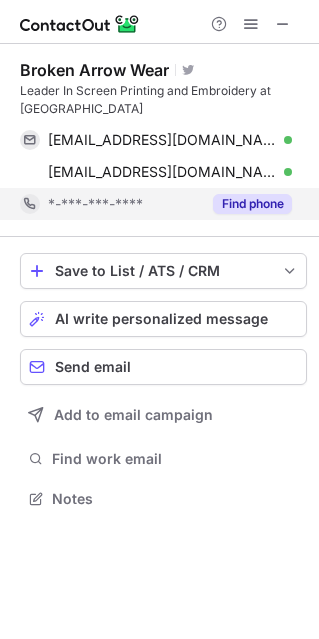 click on "Find phone" at bounding box center (252, 204) 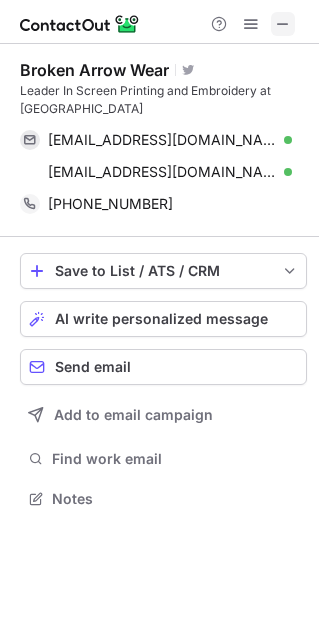 click at bounding box center (283, 24) 